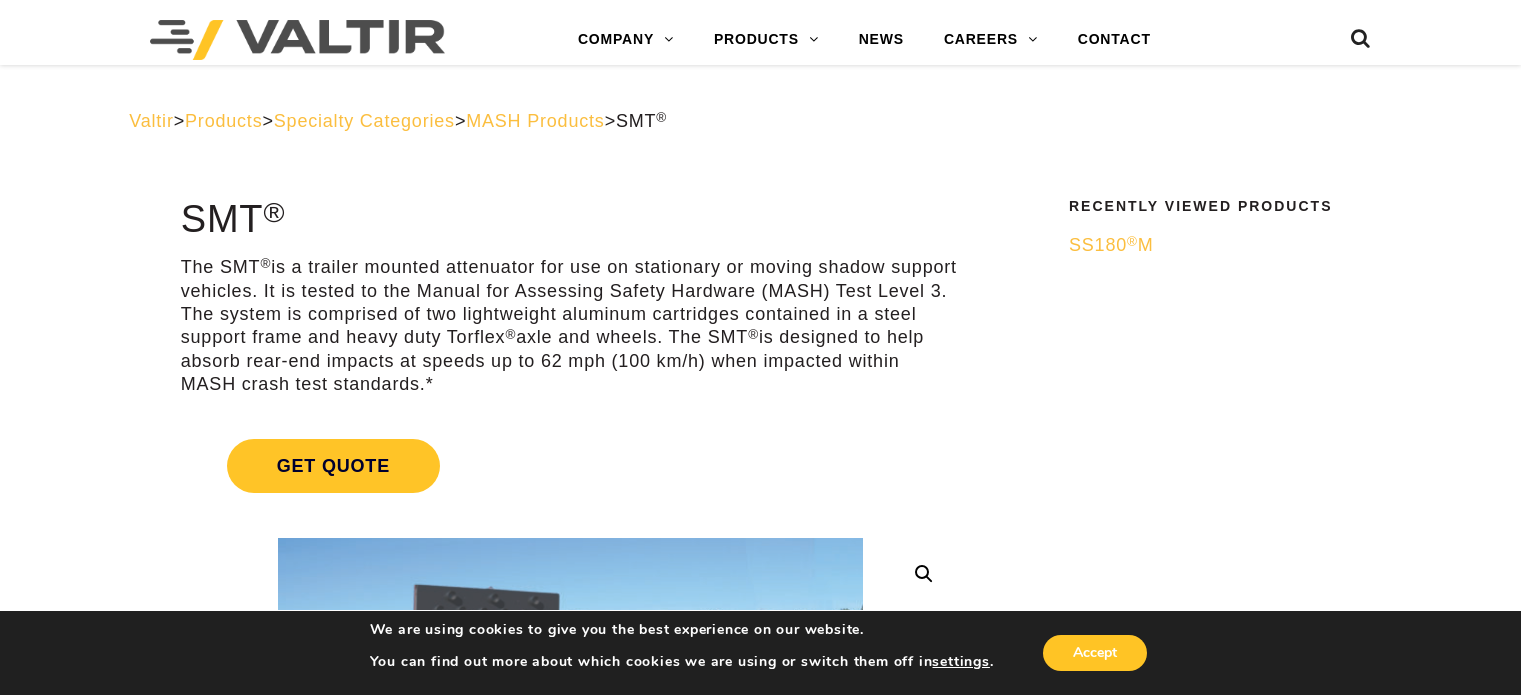 scroll, scrollTop: 5000, scrollLeft: 0, axis: vertical 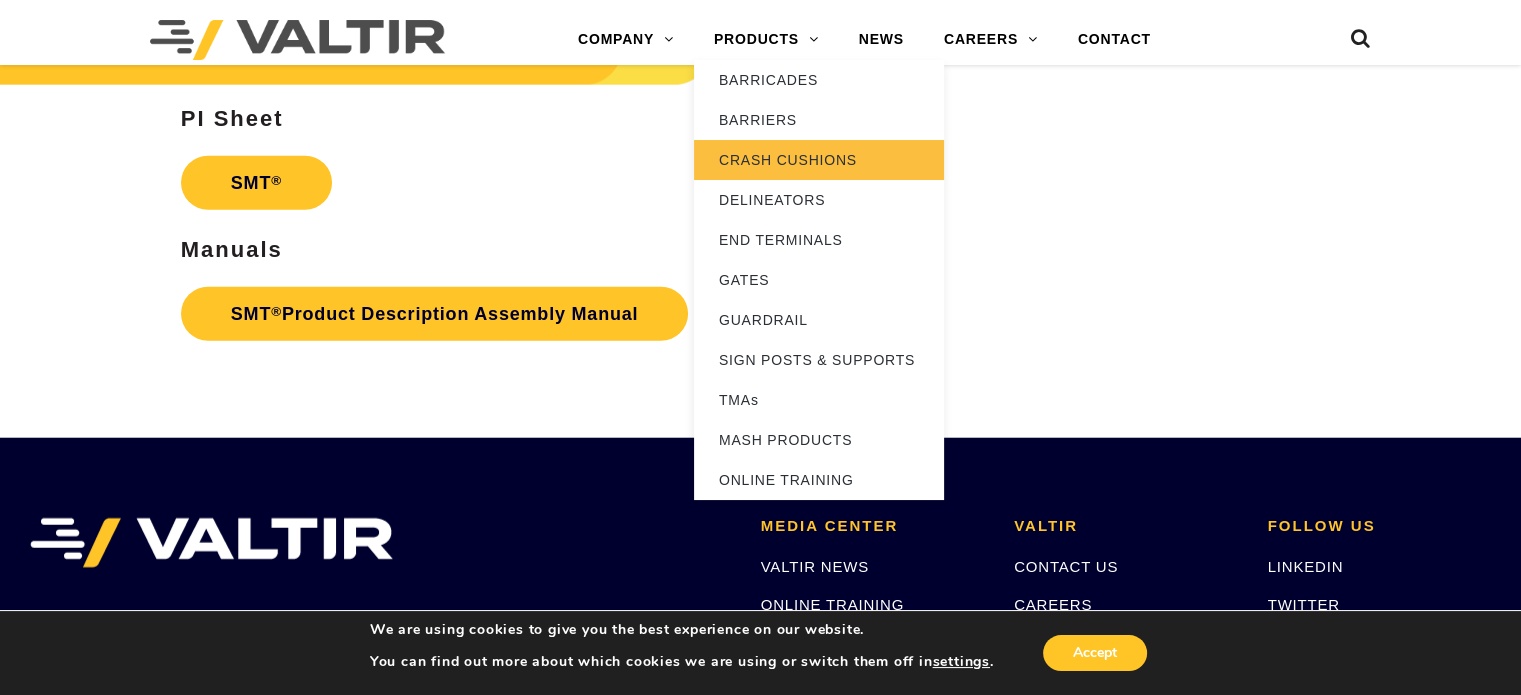 click on "CRASH CUSHIONS" at bounding box center (819, 160) 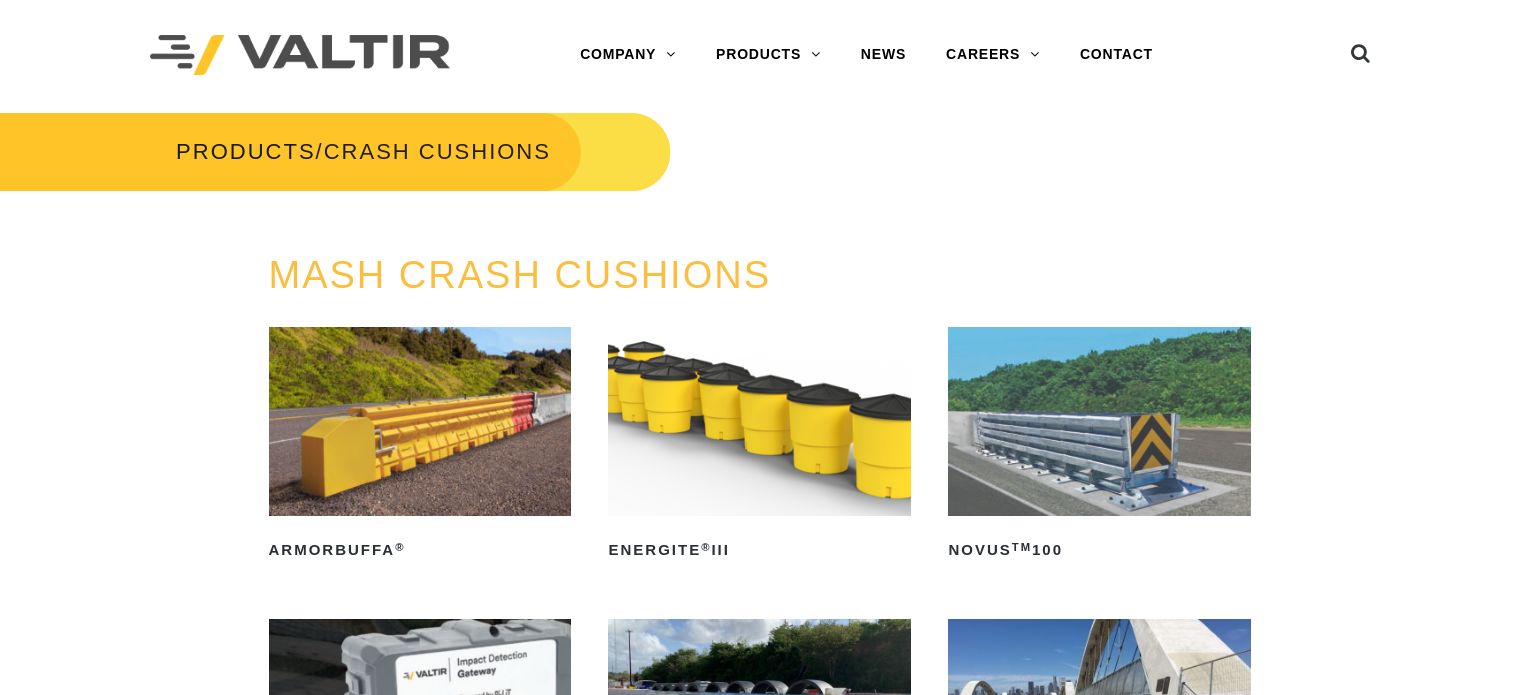 scroll, scrollTop: 0, scrollLeft: 0, axis: both 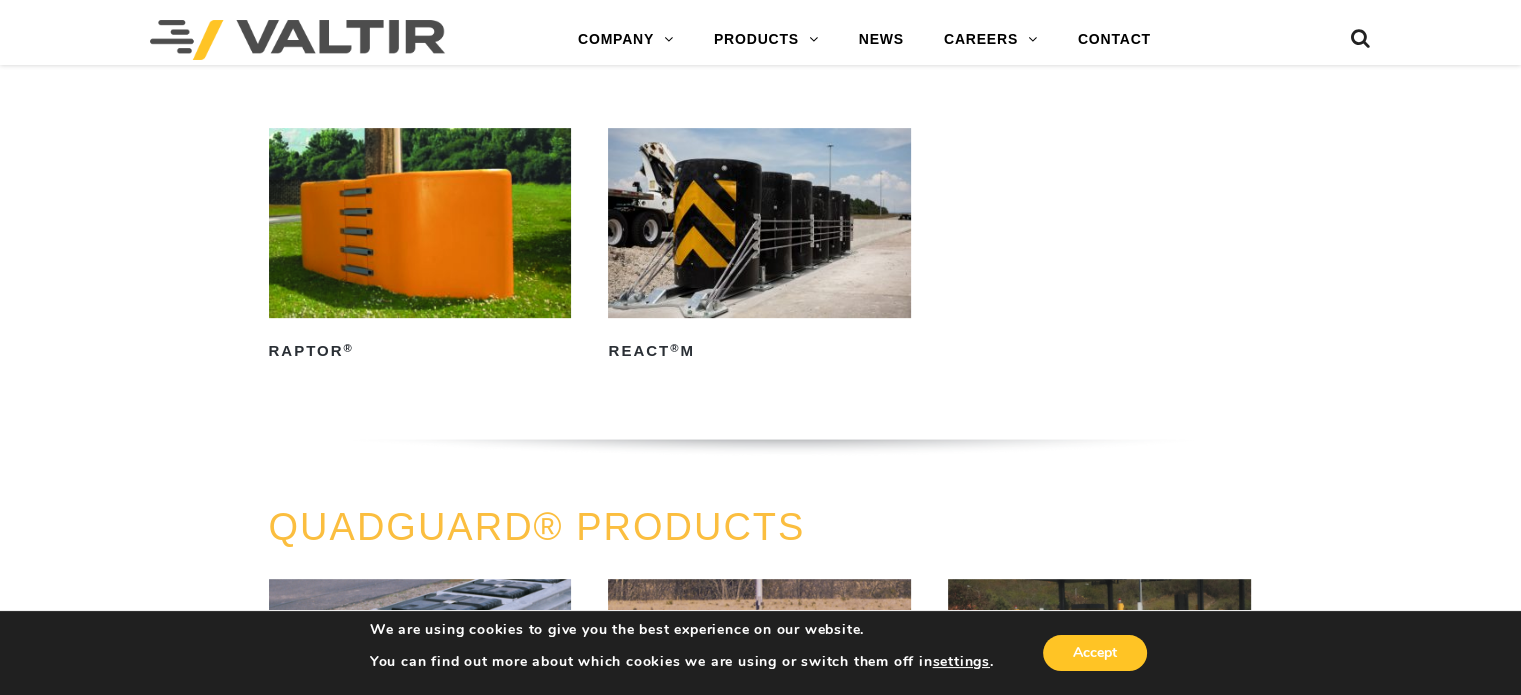 click at bounding box center (759, 222) 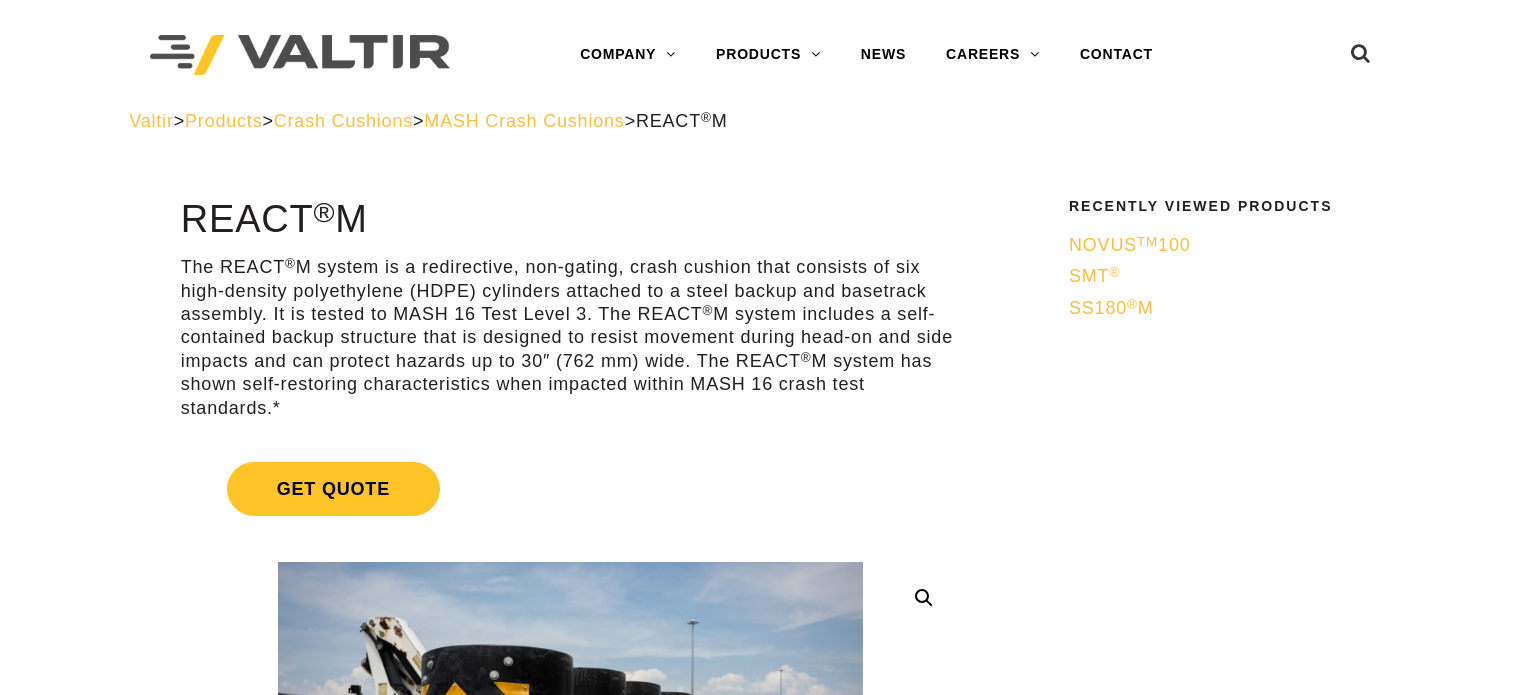 scroll, scrollTop: 0, scrollLeft: 0, axis: both 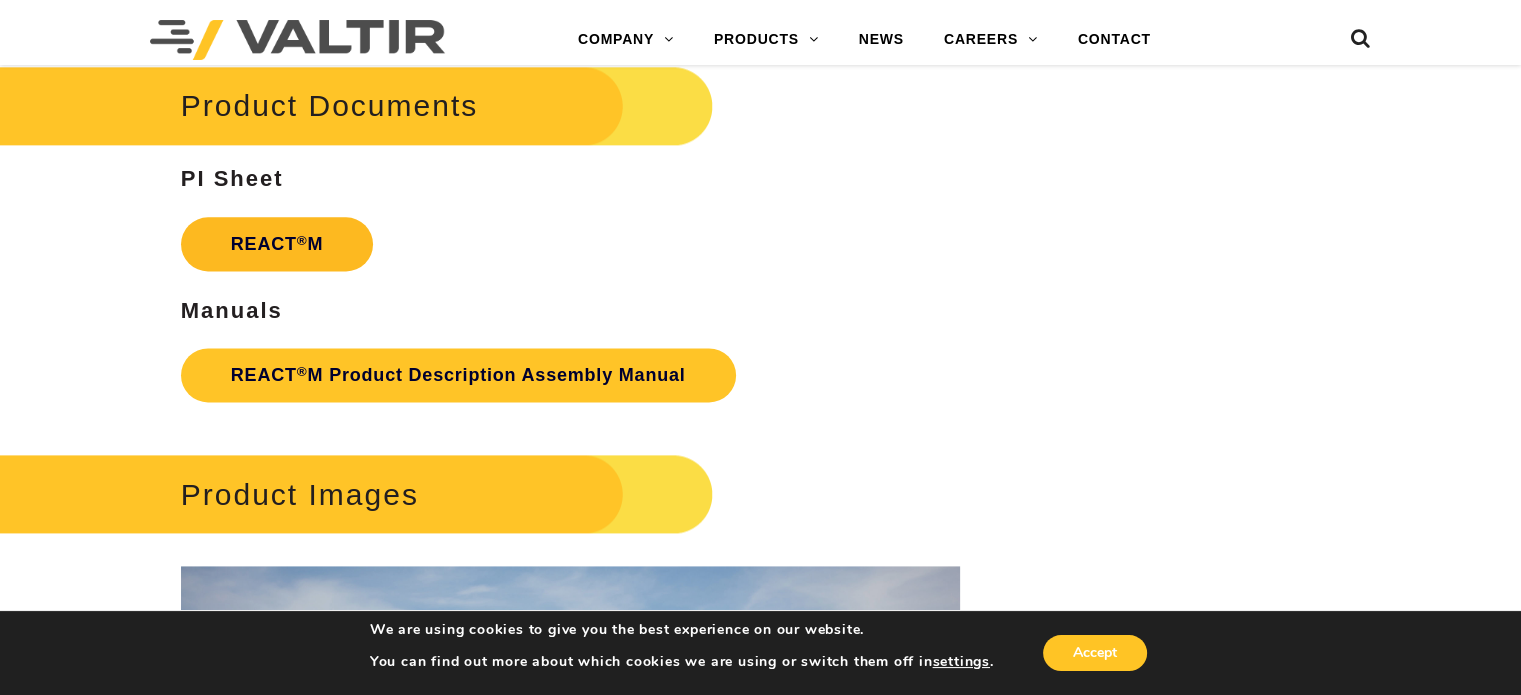 click on "REACT ®  M" at bounding box center [277, 244] 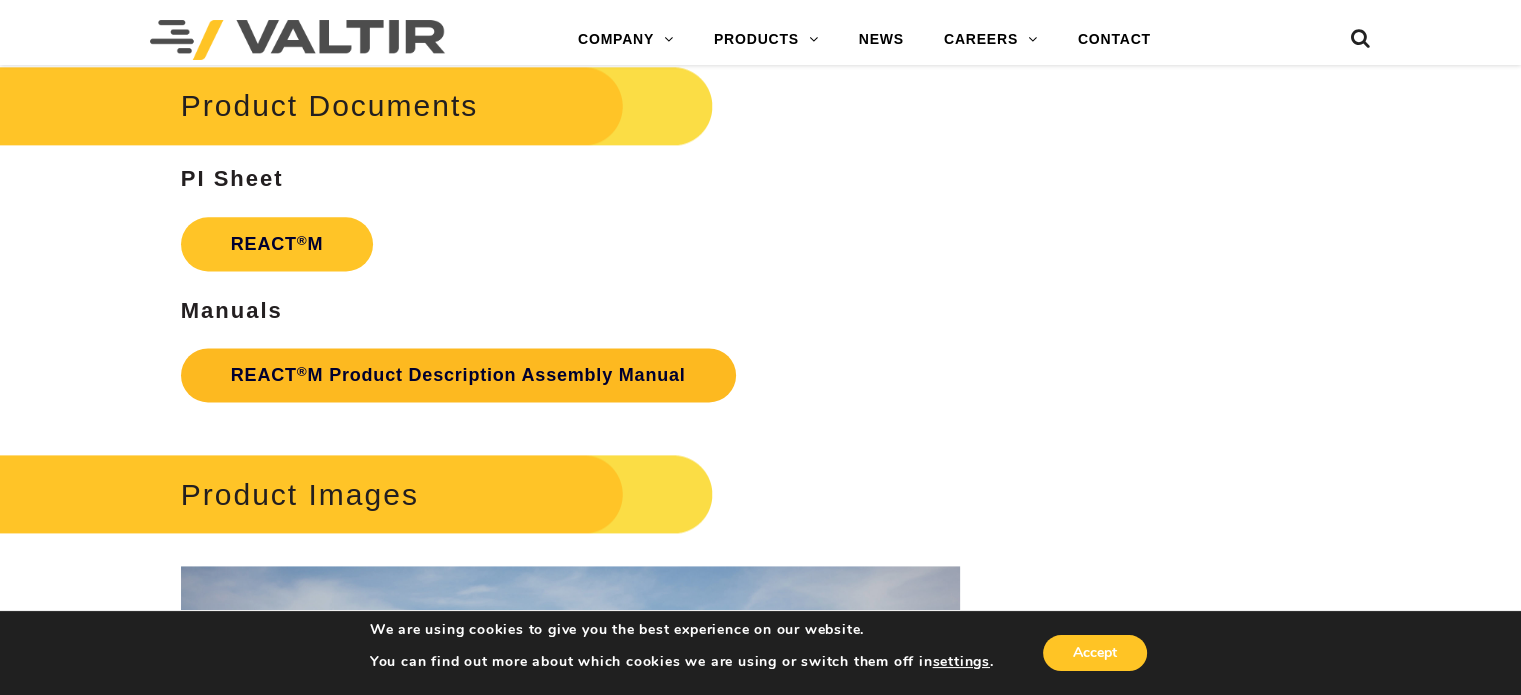 click on "REACT ®  M Product Description Assembly Manual" at bounding box center (458, 375) 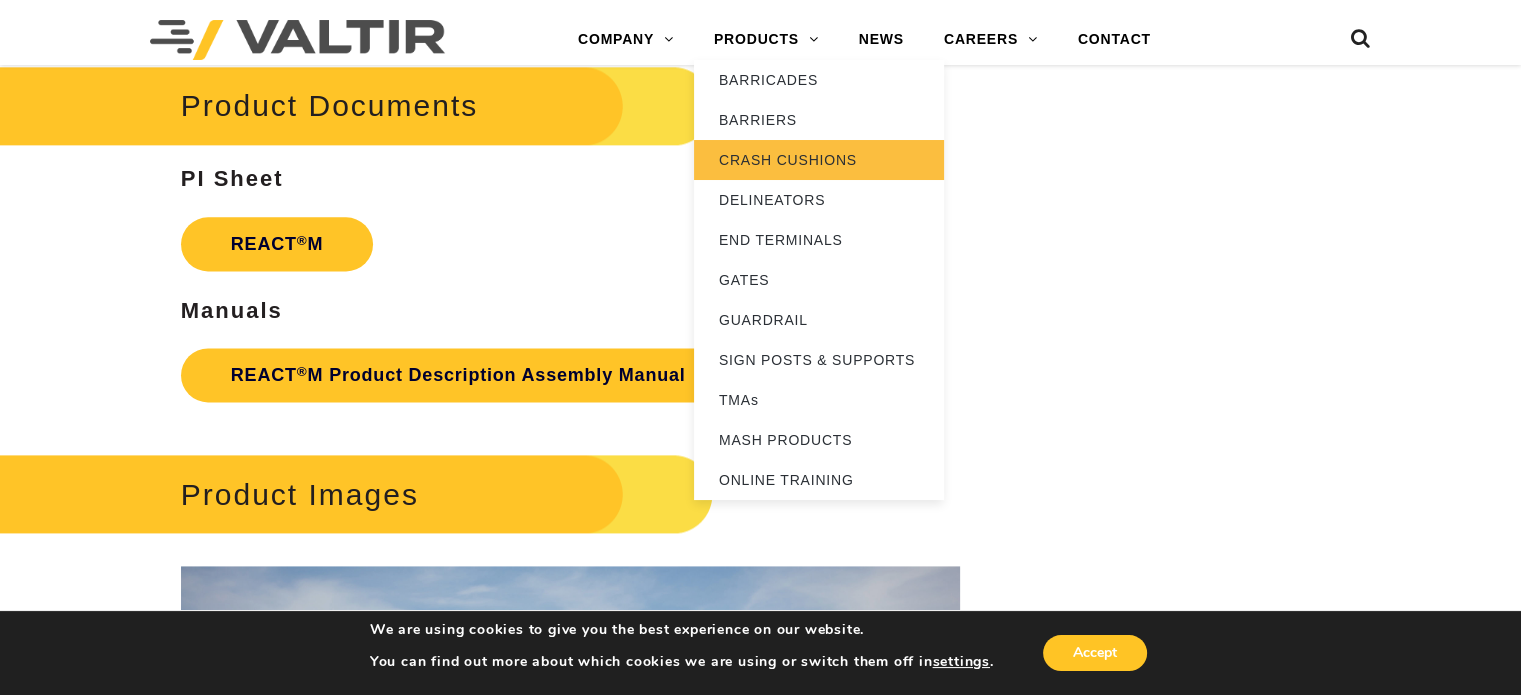 click on "CRASH CUSHIONS" at bounding box center (819, 160) 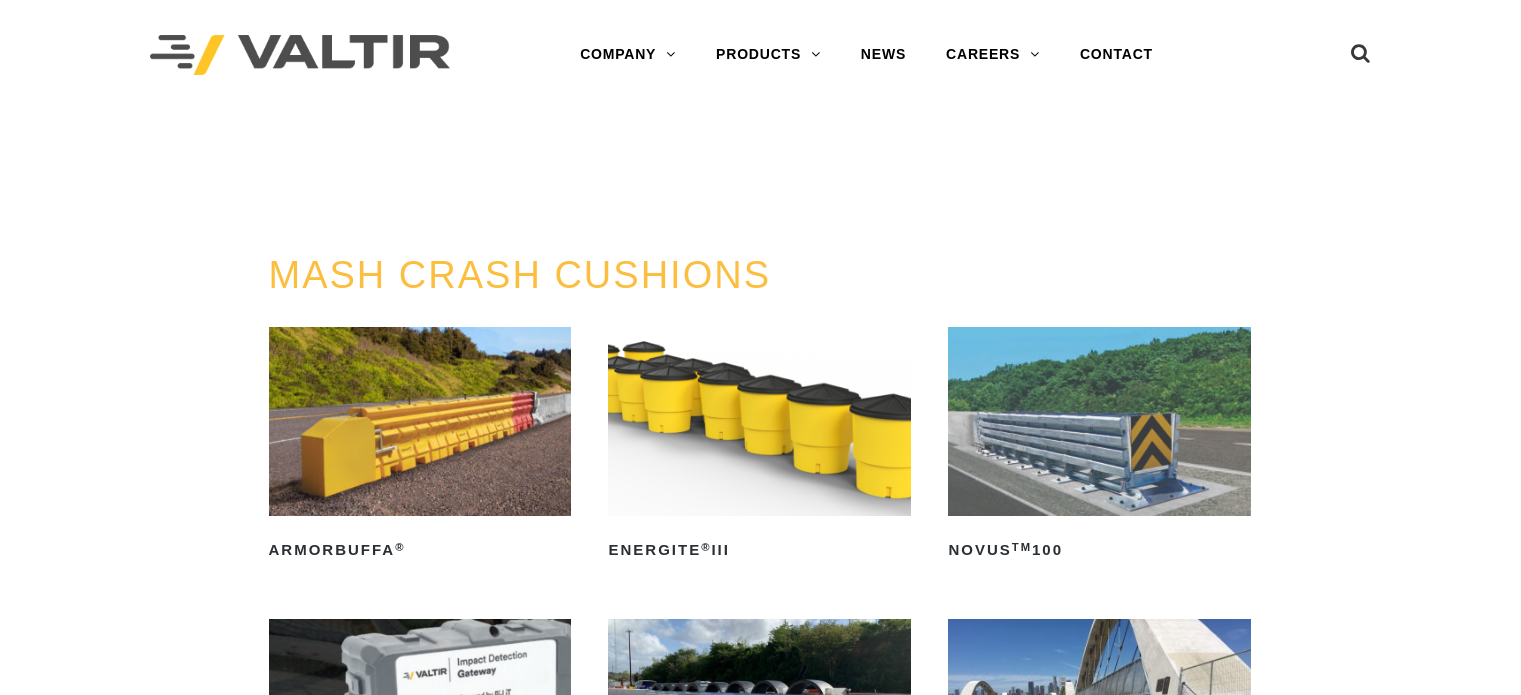 scroll, scrollTop: 0, scrollLeft: 0, axis: both 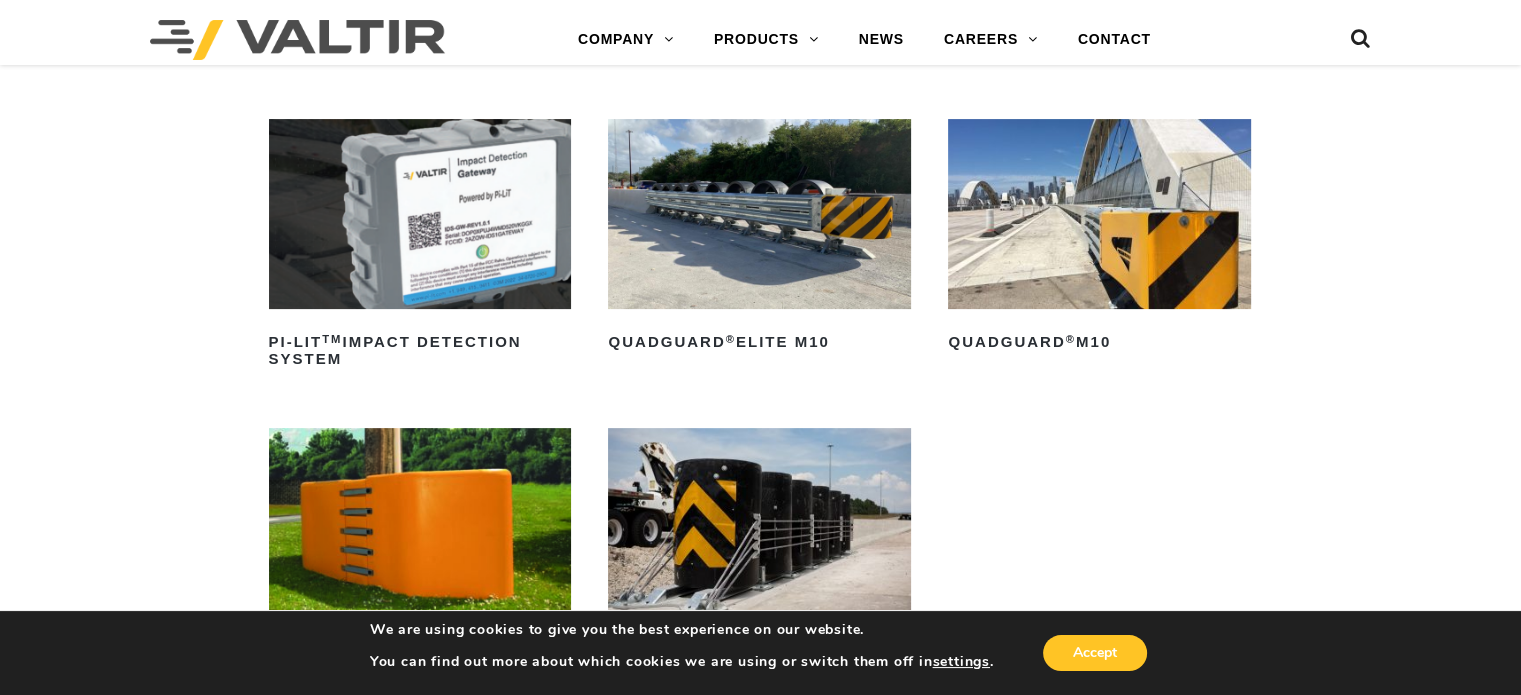 click at bounding box center [1099, 213] 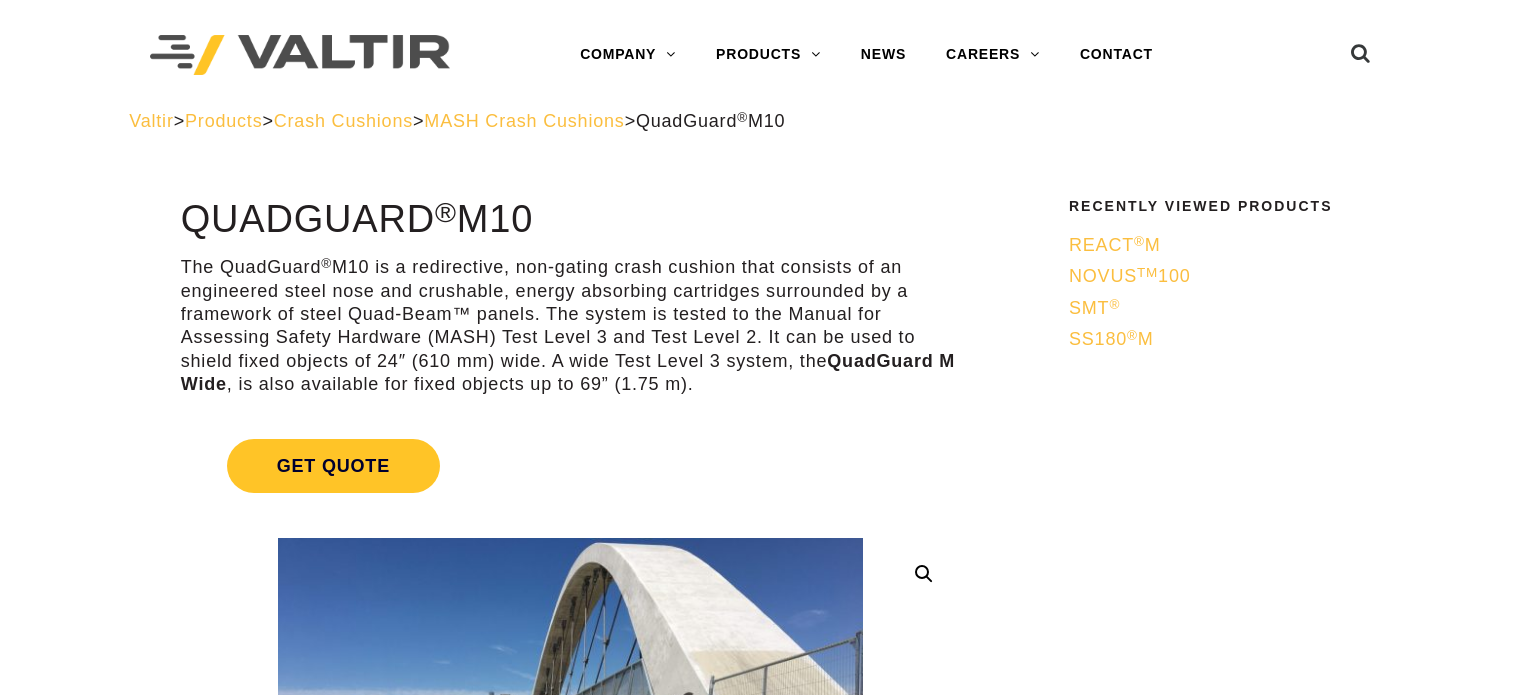 scroll, scrollTop: 0, scrollLeft: 0, axis: both 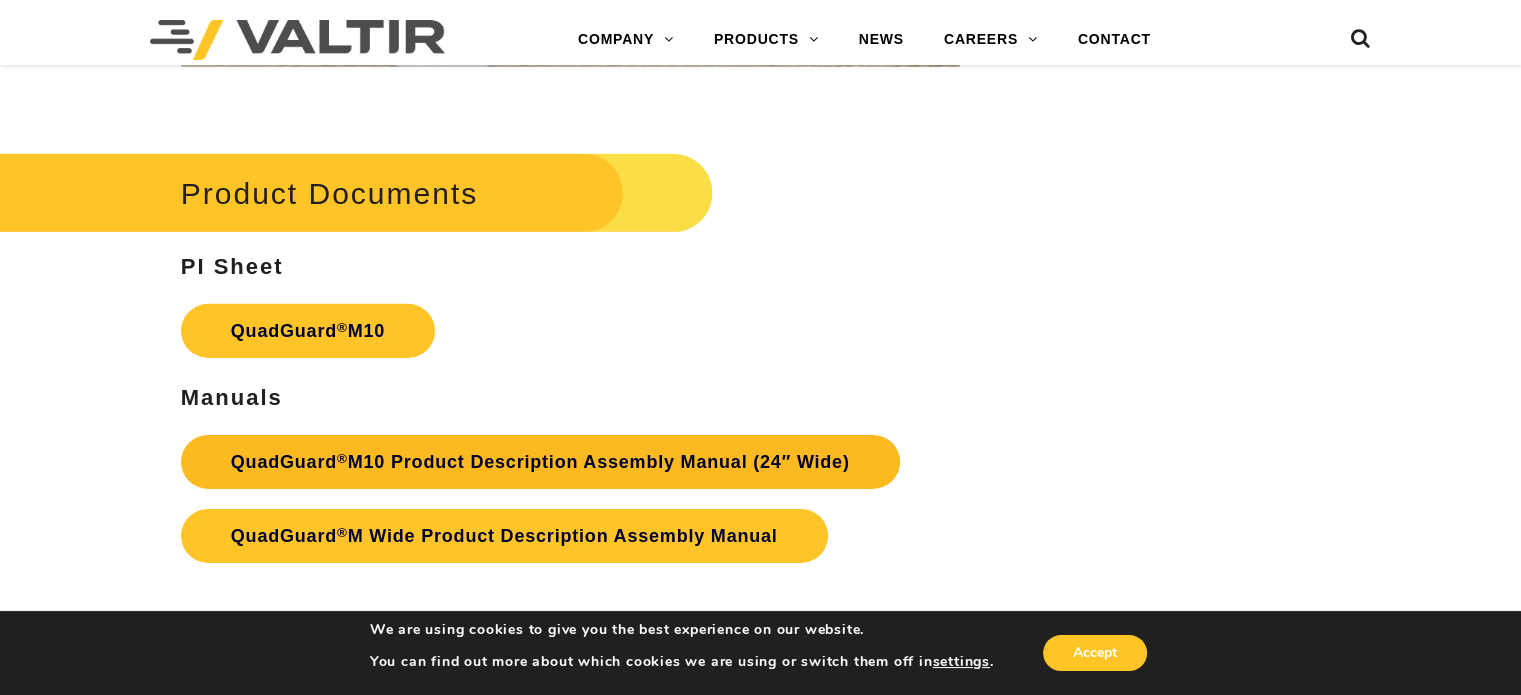 click on "QuadGuard ®  M10 Product Description Assembly Manual (24″ Wide)" at bounding box center [540, 462] 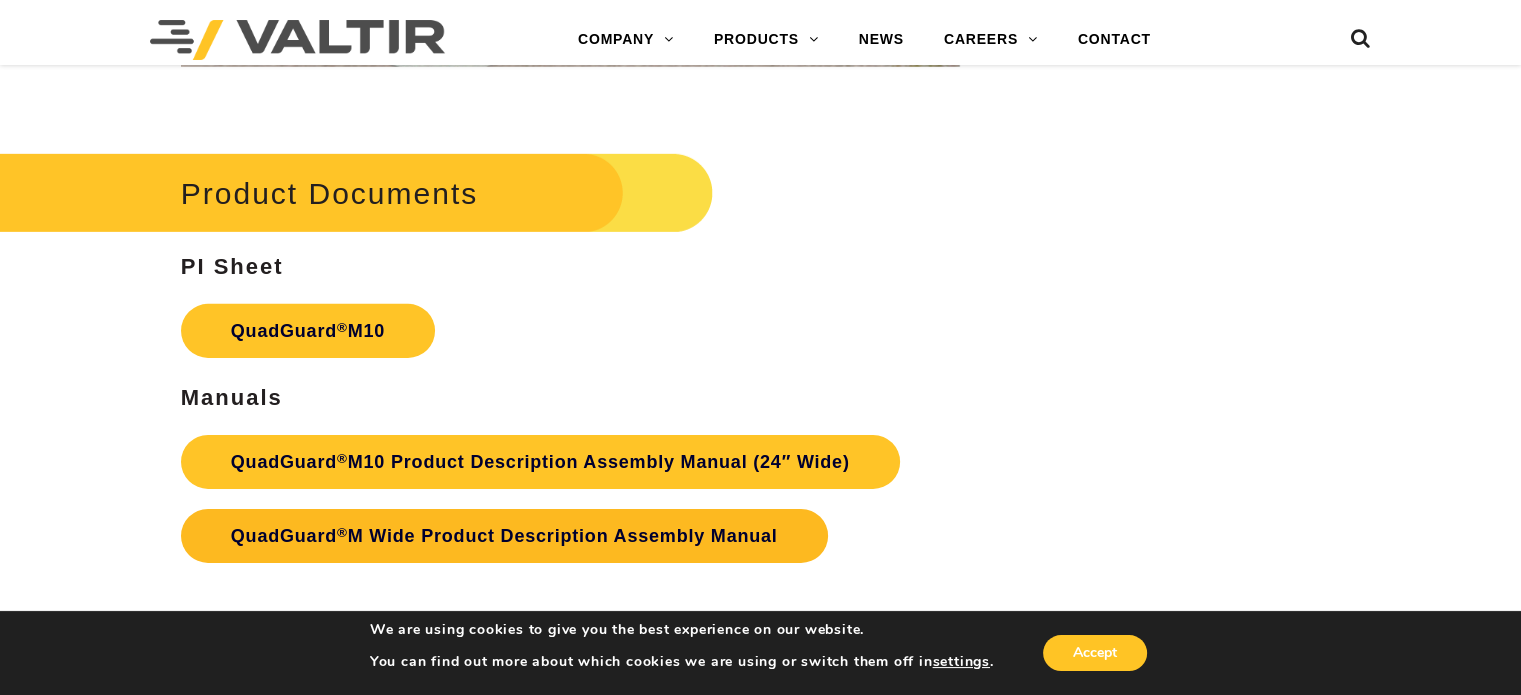 click on "QuadGuard ®  M Wide Product Description Assembly Manual" at bounding box center [504, 536] 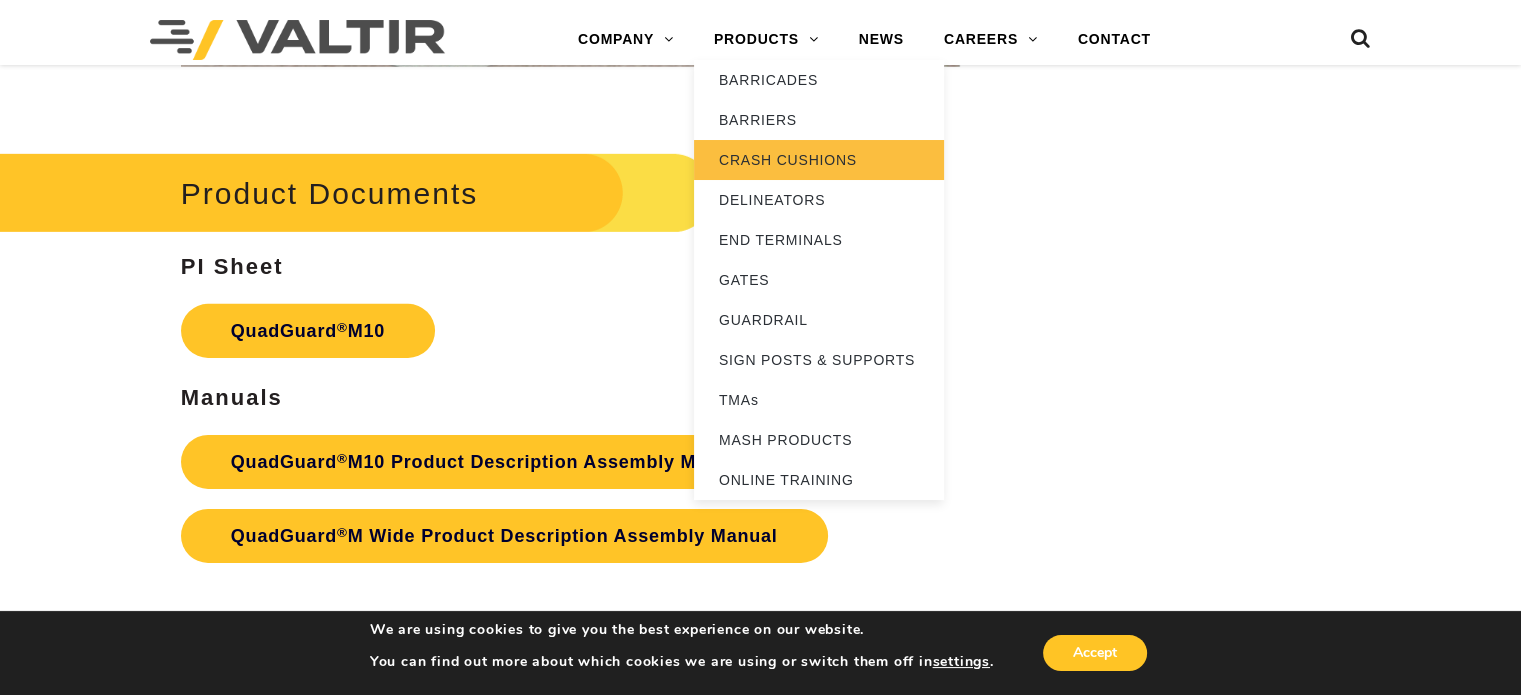 click on "CRASH CUSHIONS" at bounding box center [819, 160] 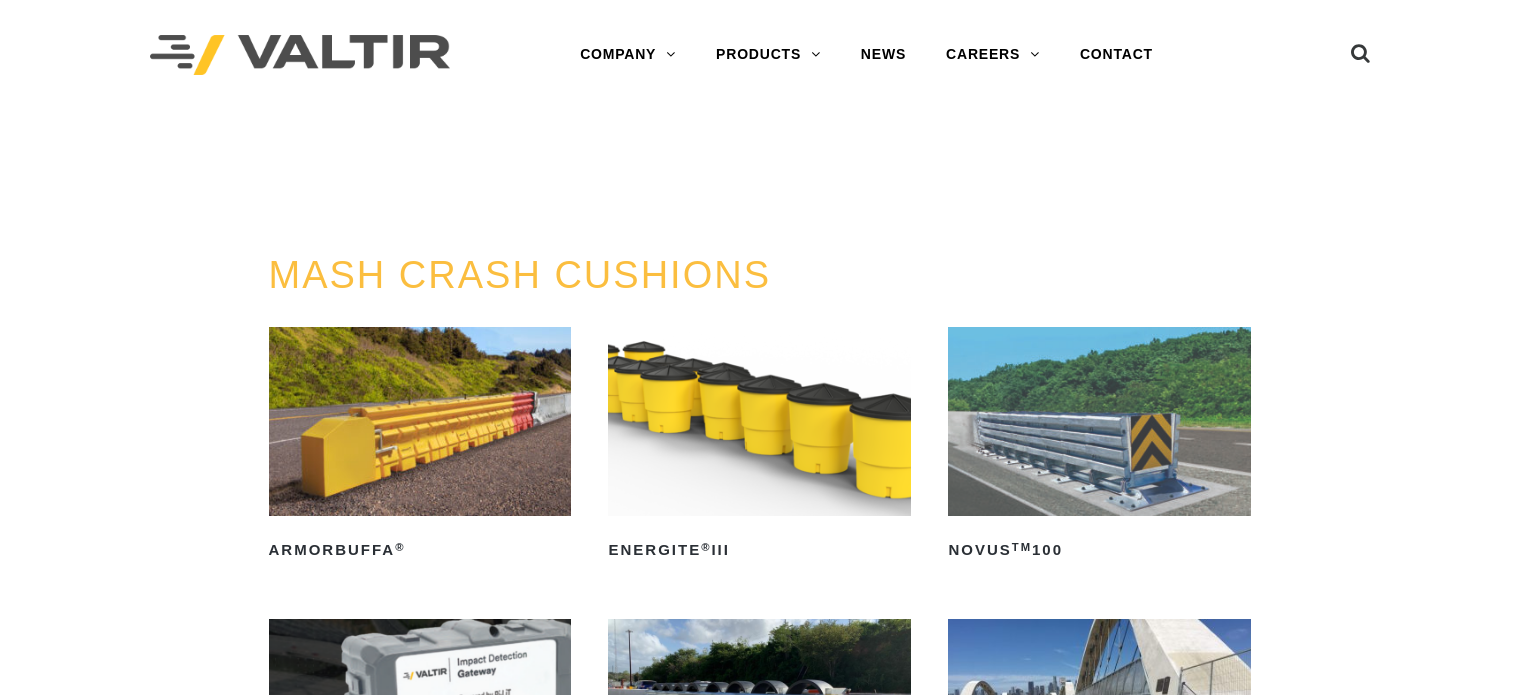 scroll, scrollTop: 0, scrollLeft: 0, axis: both 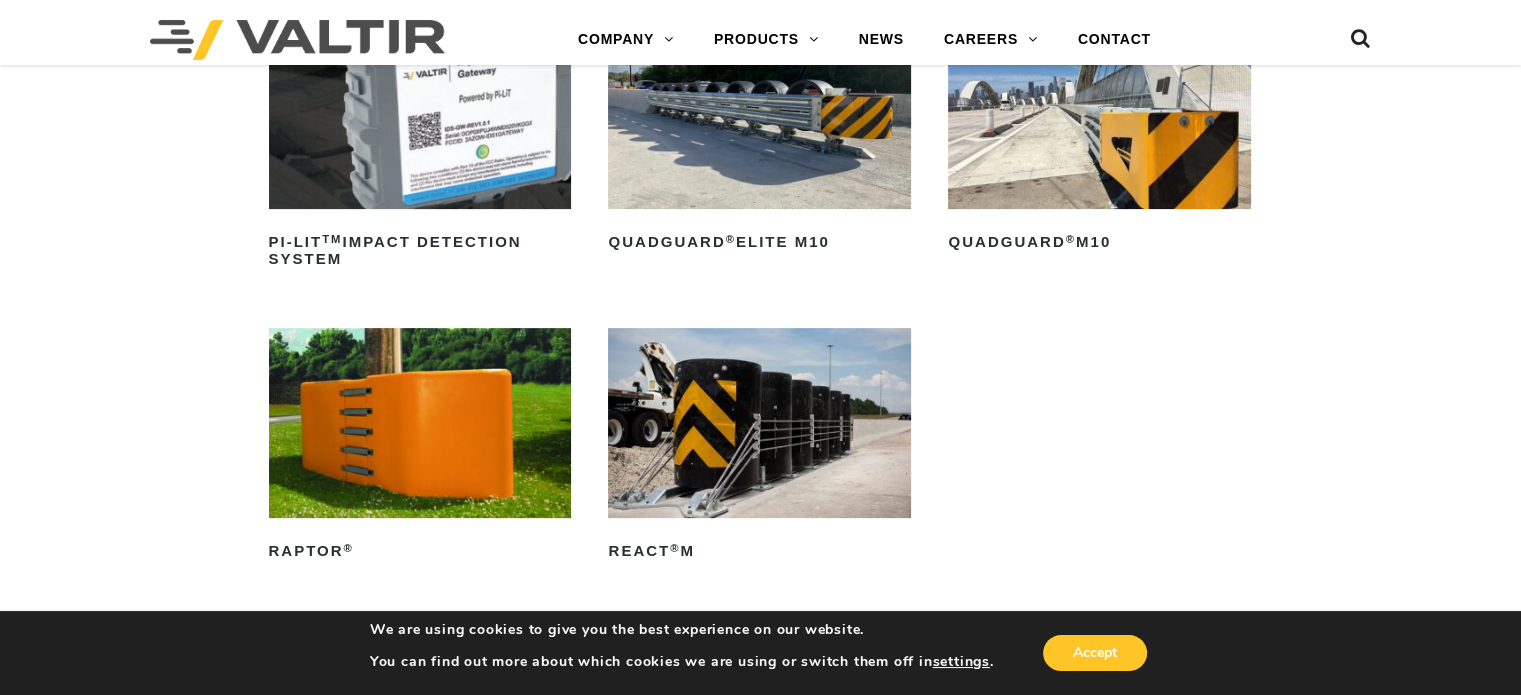 click at bounding box center [759, 113] 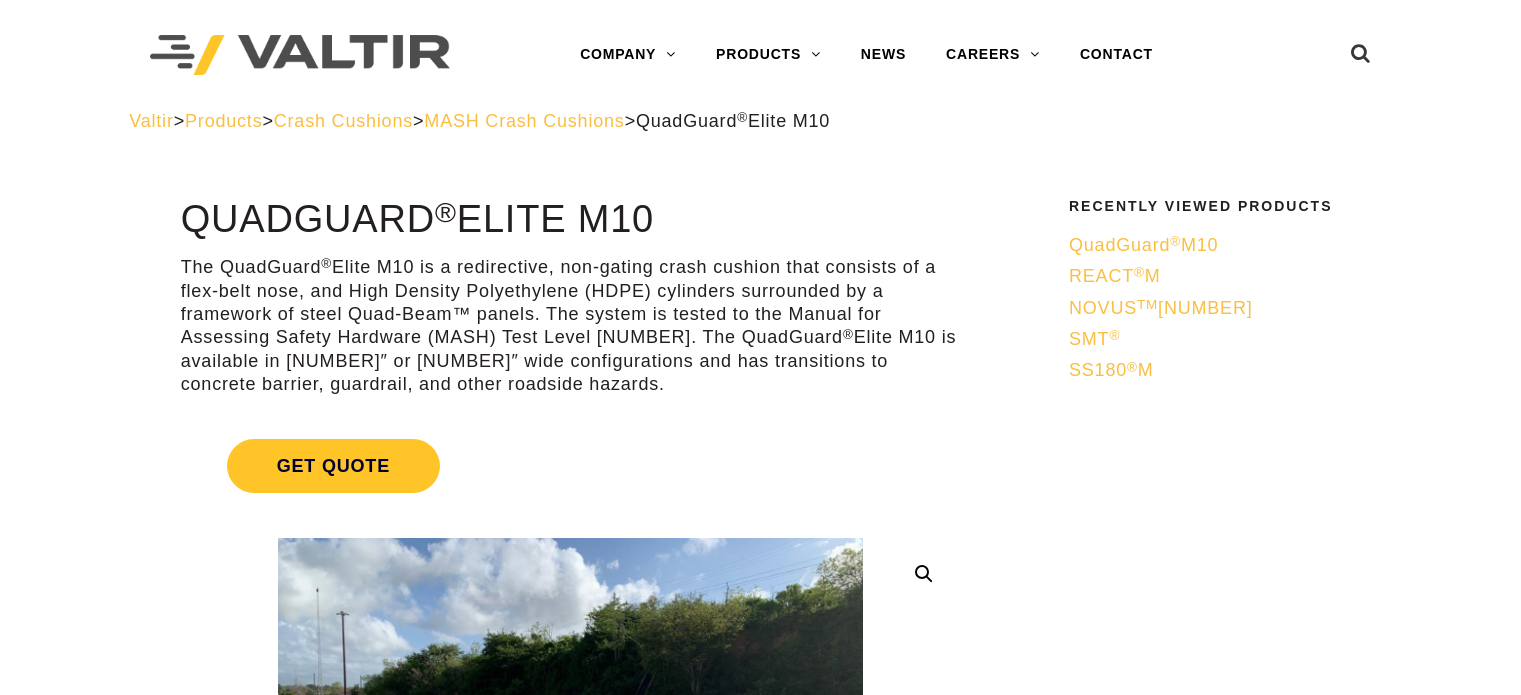 scroll, scrollTop: 0, scrollLeft: 0, axis: both 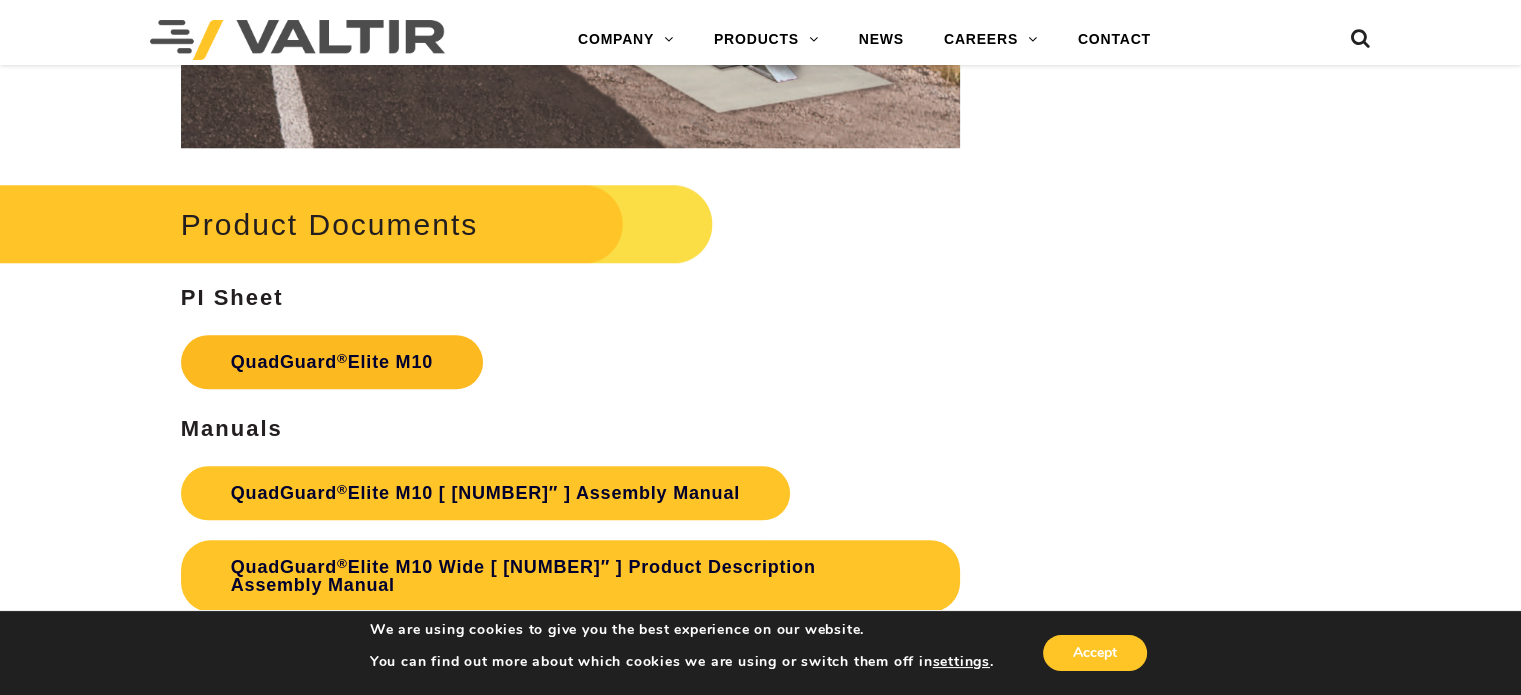 click on "QuadGuard ®  Elite M10" at bounding box center [332, 362] 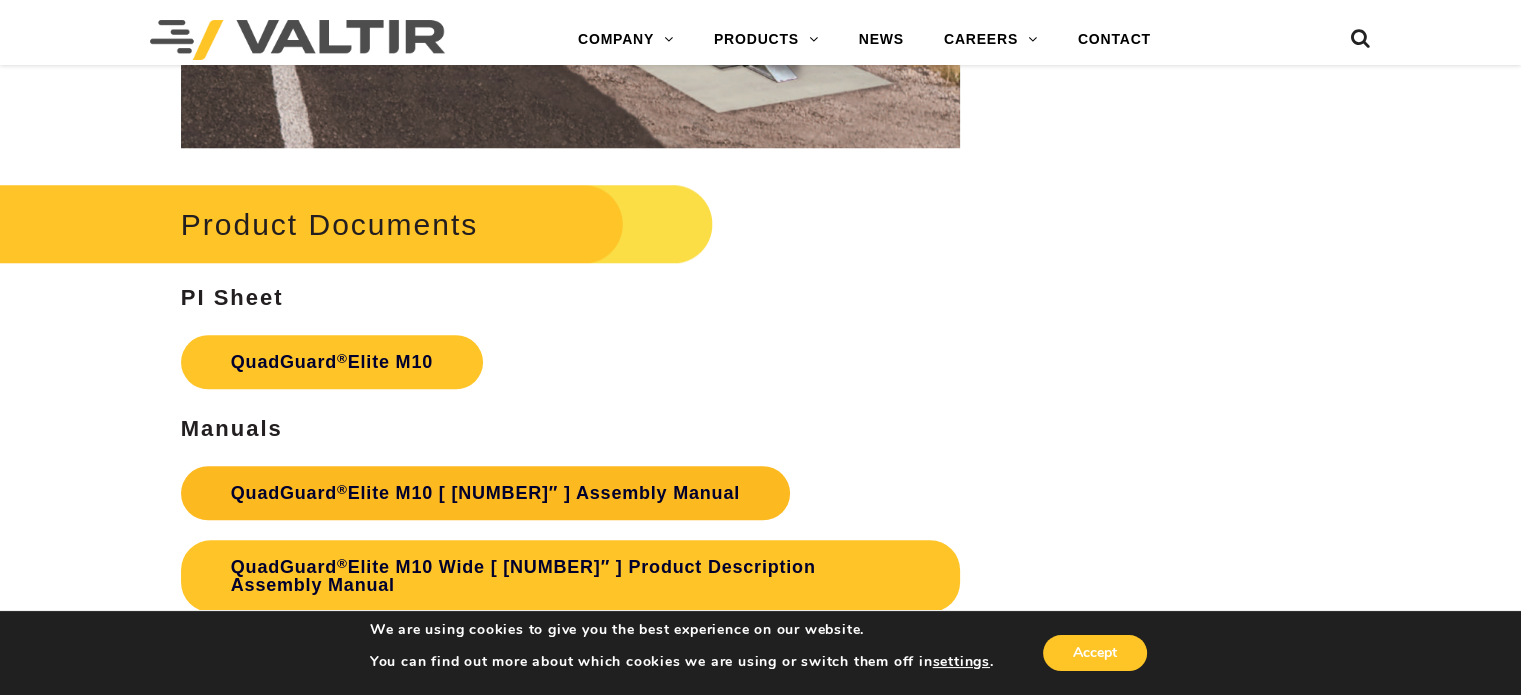 click on "QuadGuard ®  Elite M10  [24″] Assembly Manual" at bounding box center (485, 493) 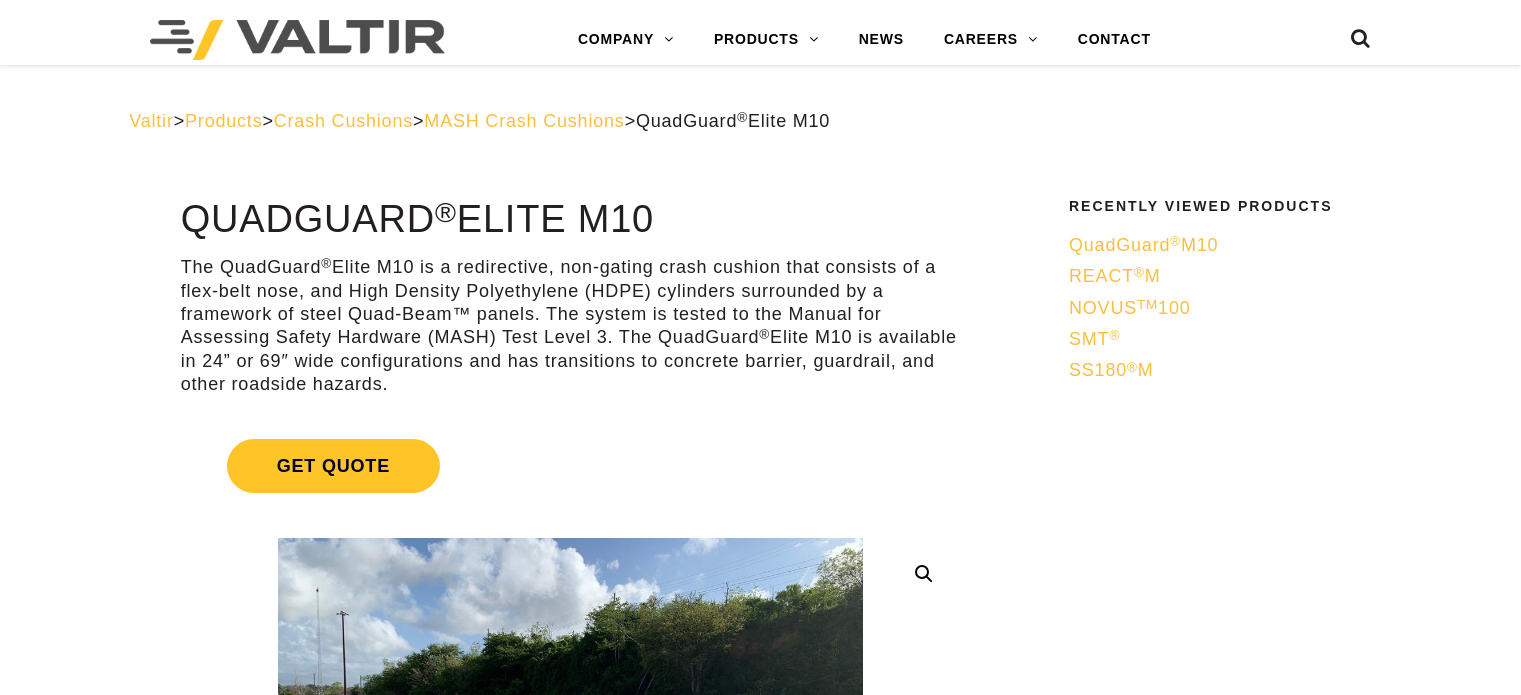scroll, scrollTop: 9465, scrollLeft: 0, axis: vertical 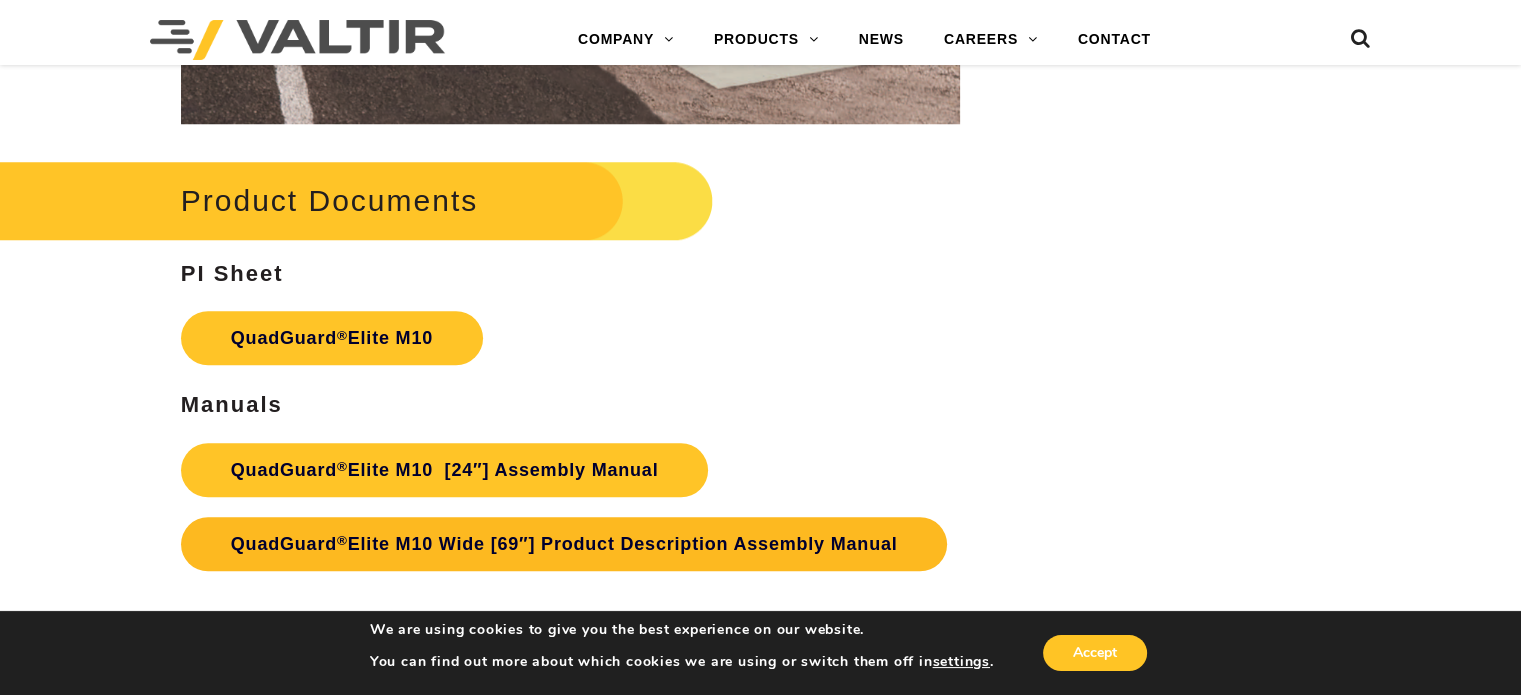 click on "®" at bounding box center (342, 540) 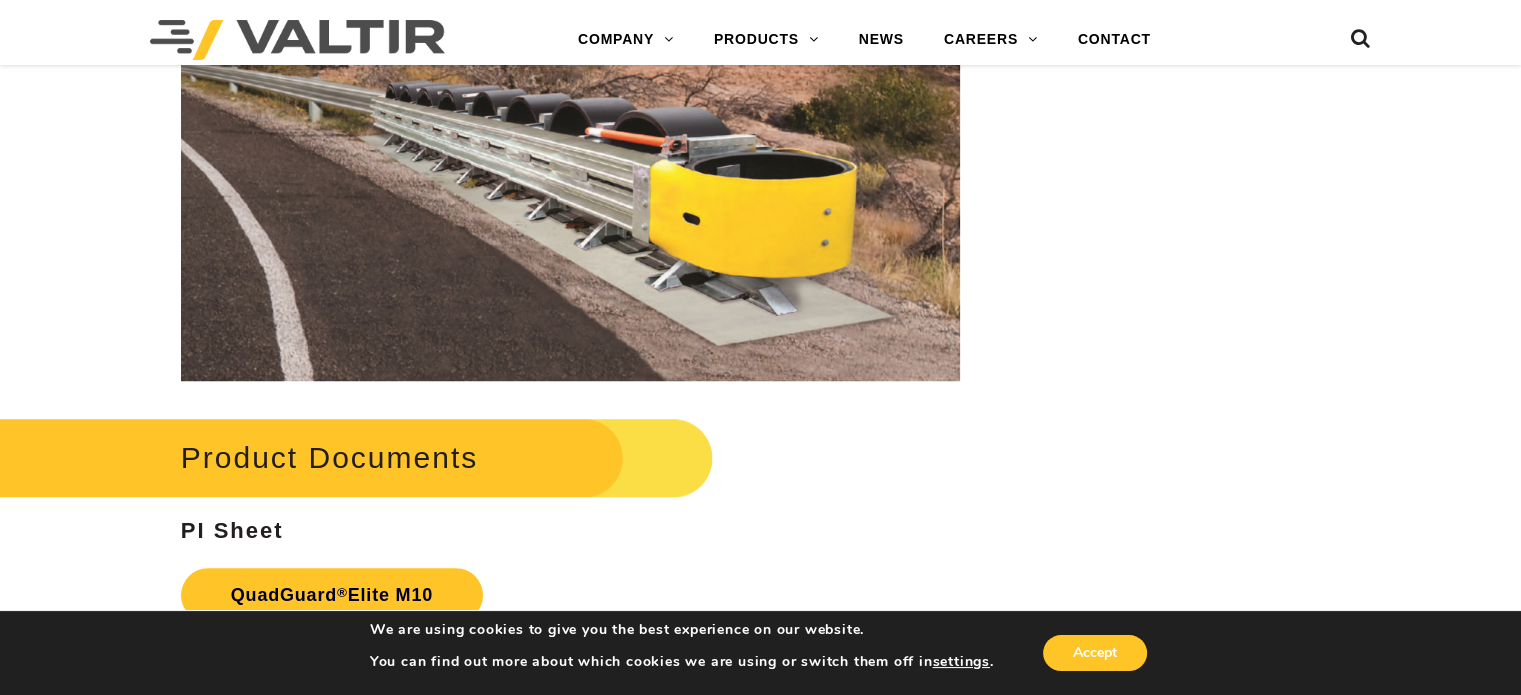 scroll, scrollTop: 8700, scrollLeft: 0, axis: vertical 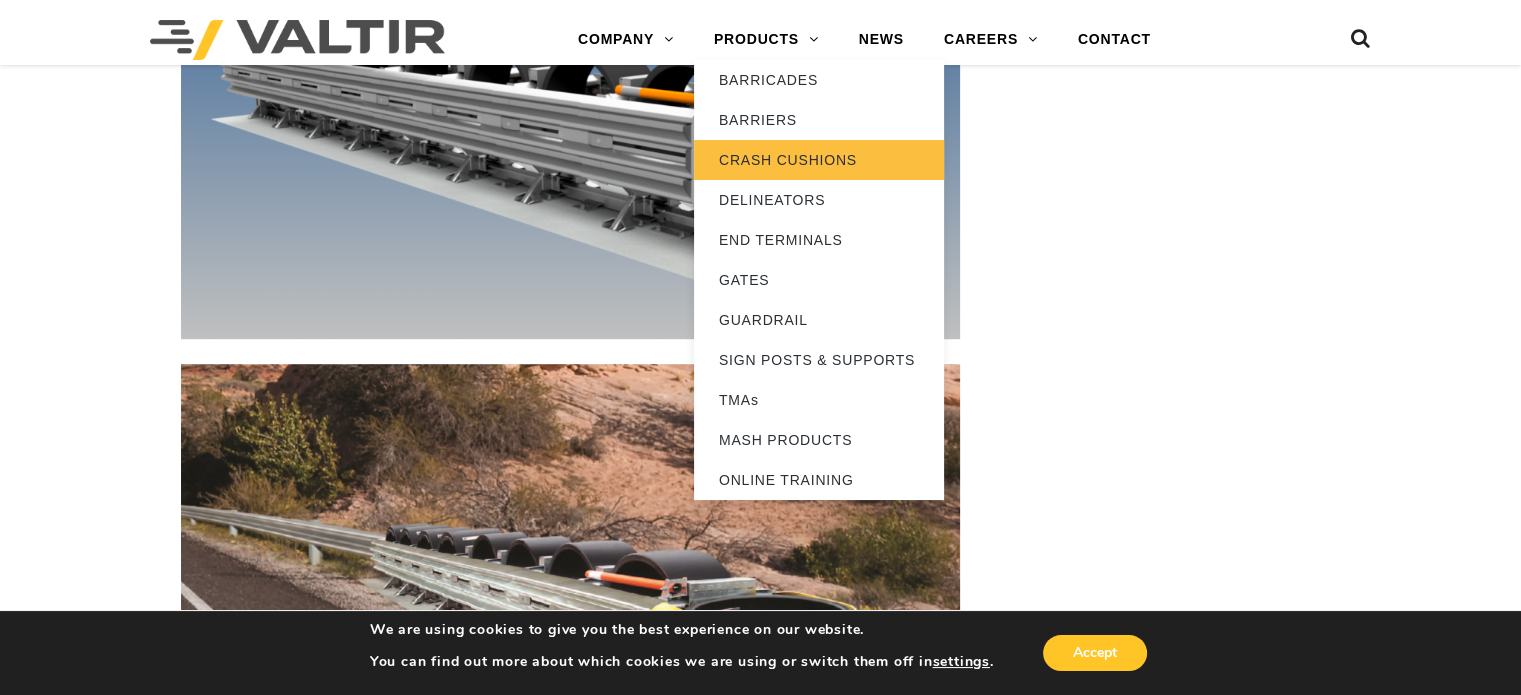click on "CRASH CUSHIONS" at bounding box center (819, 160) 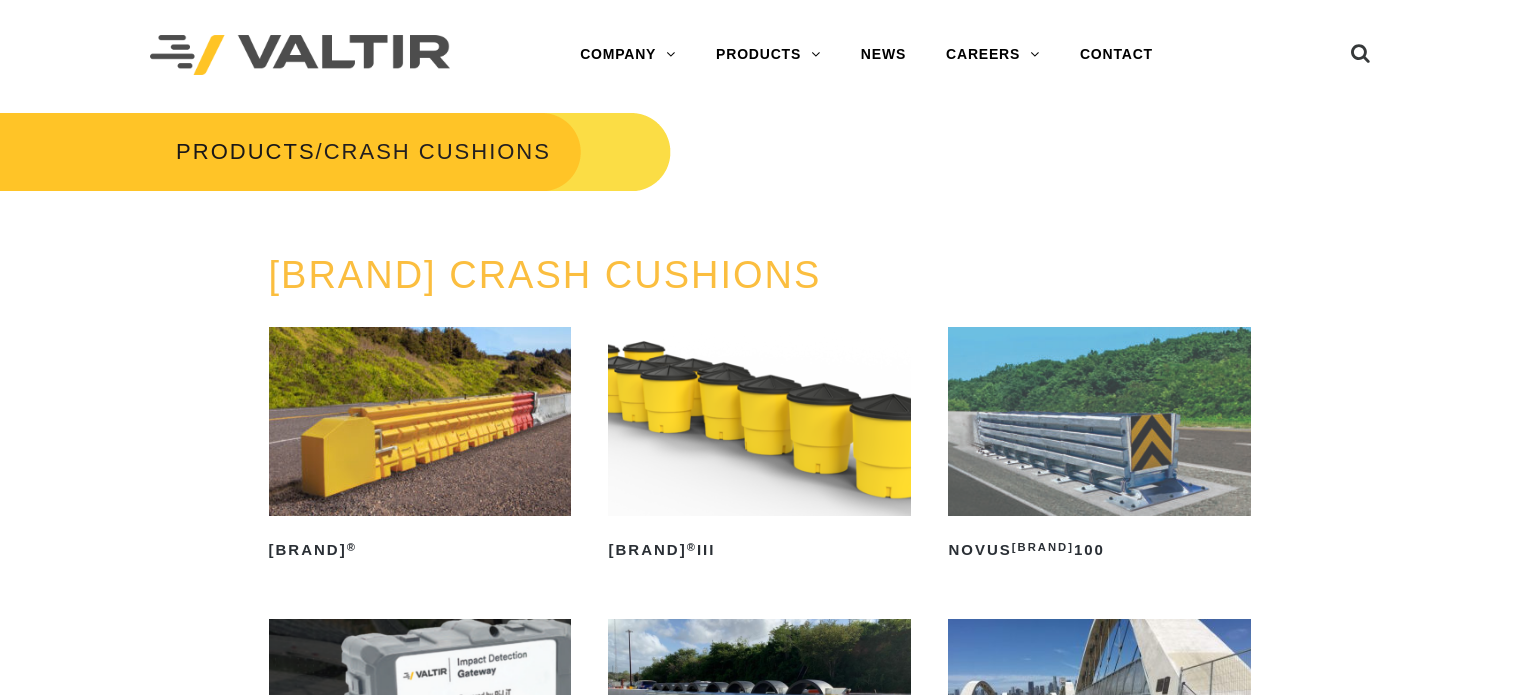 scroll, scrollTop: 0, scrollLeft: 0, axis: both 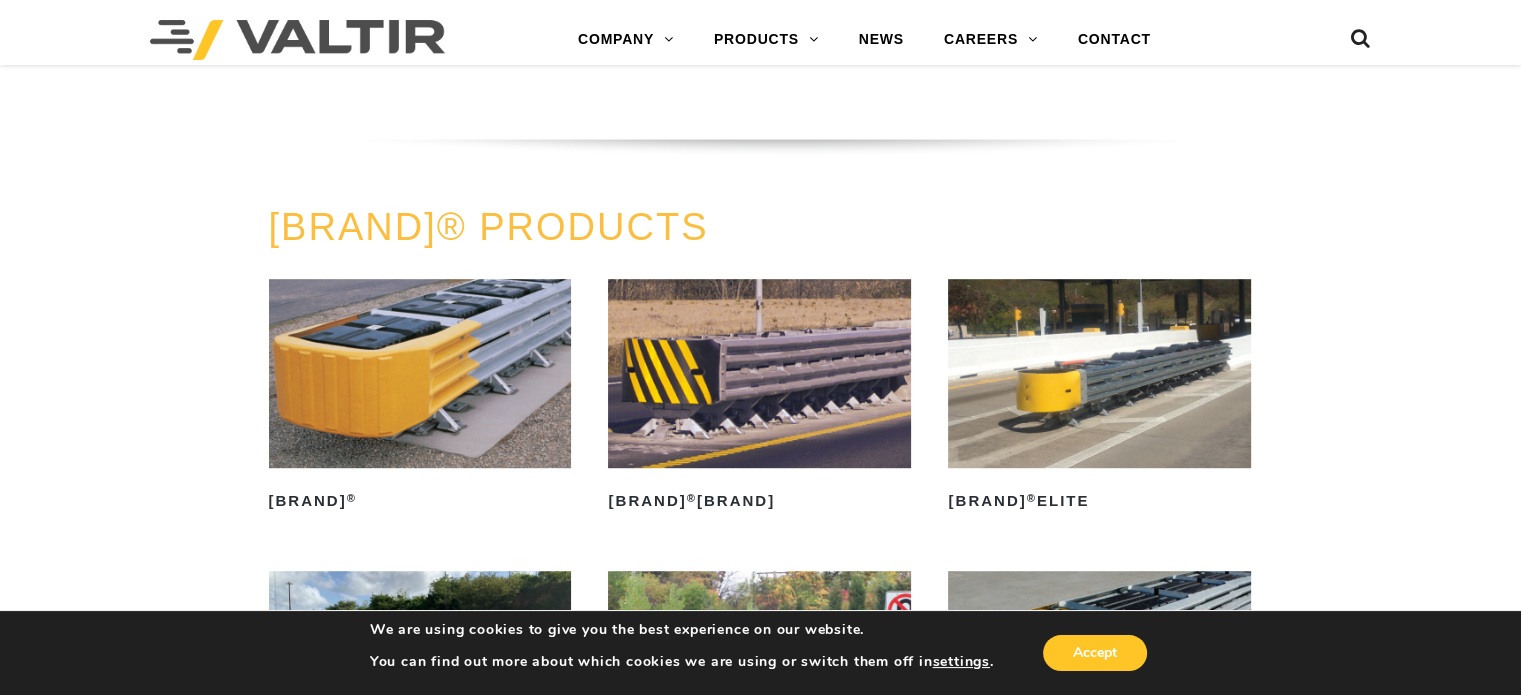 click at bounding box center [420, 373] 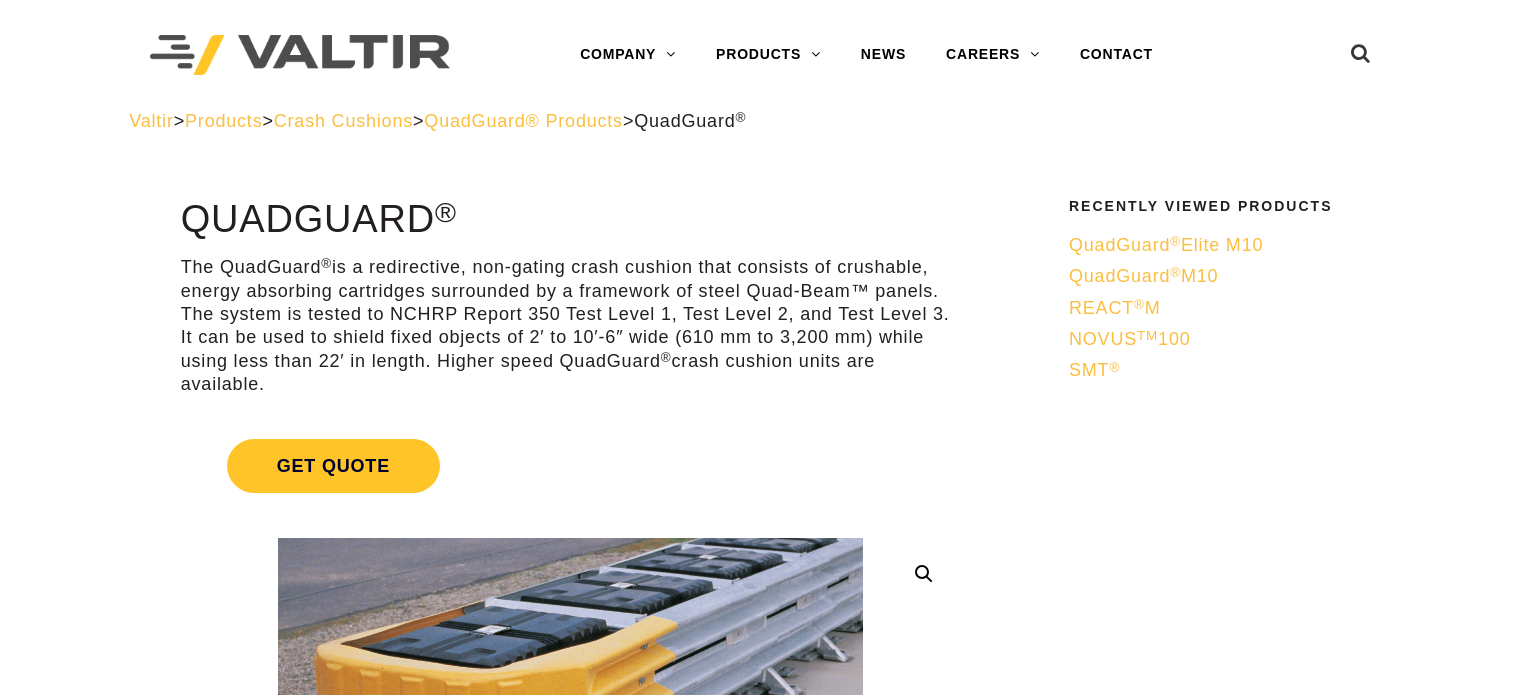 scroll, scrollTop: 0, scrollLeft: 0, axis: both 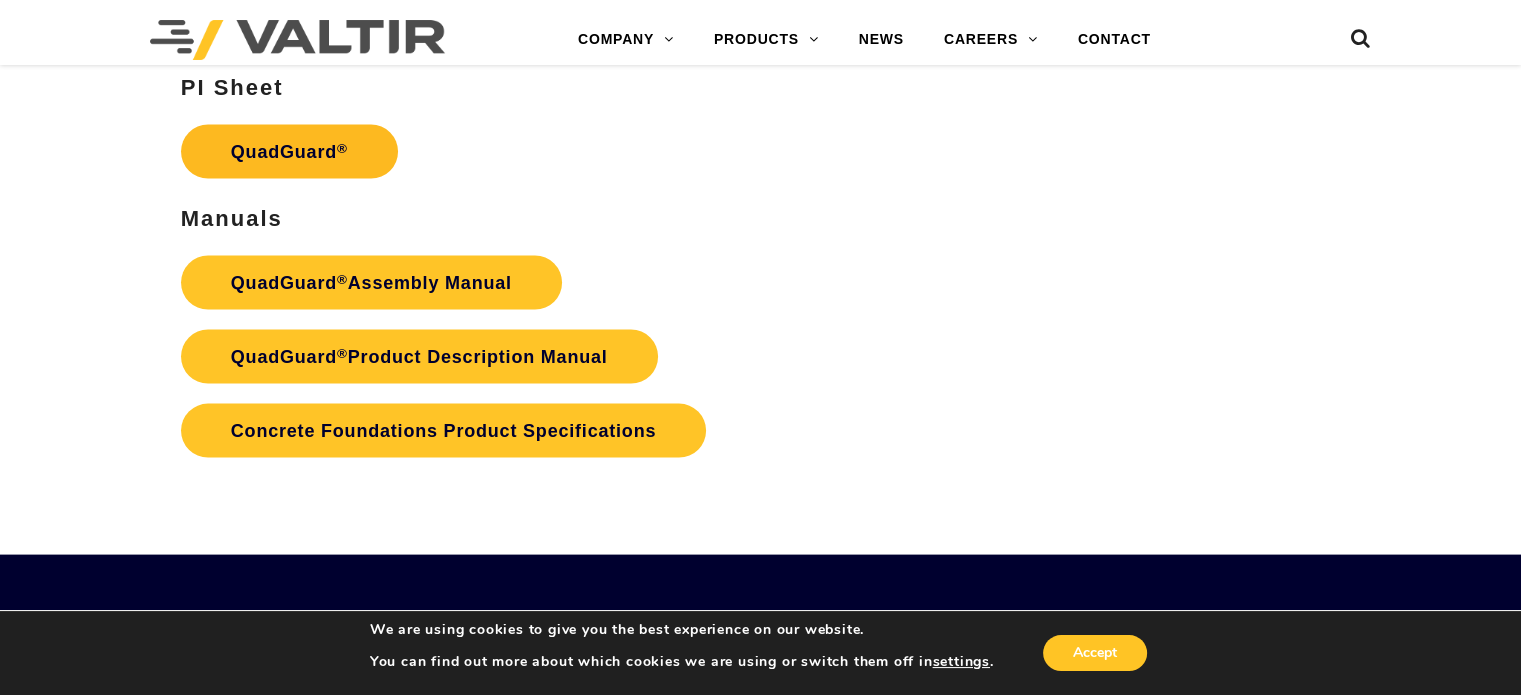click on "QuadGuard®" at bounding box center (289, 152) 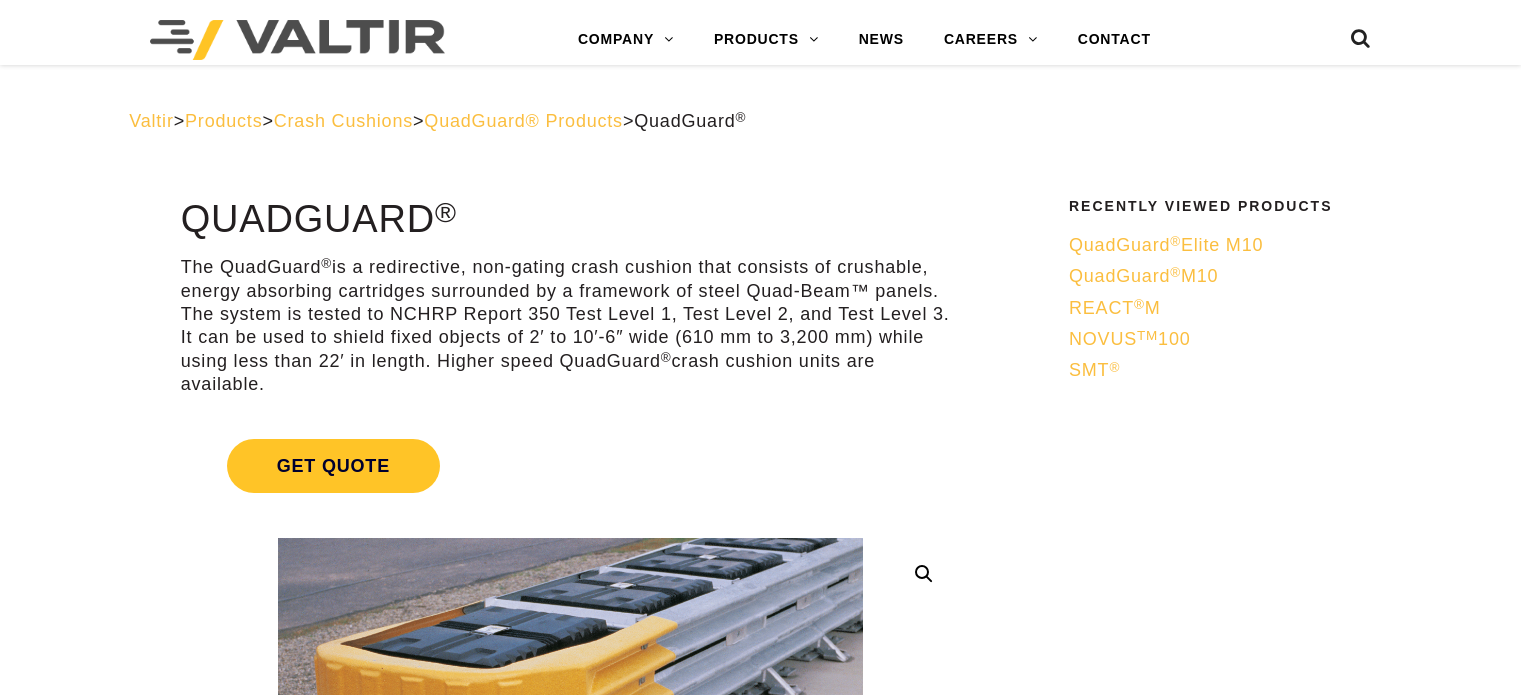 scroll, scrollTop: 3953, scrollLeft: 0, axis: vertical 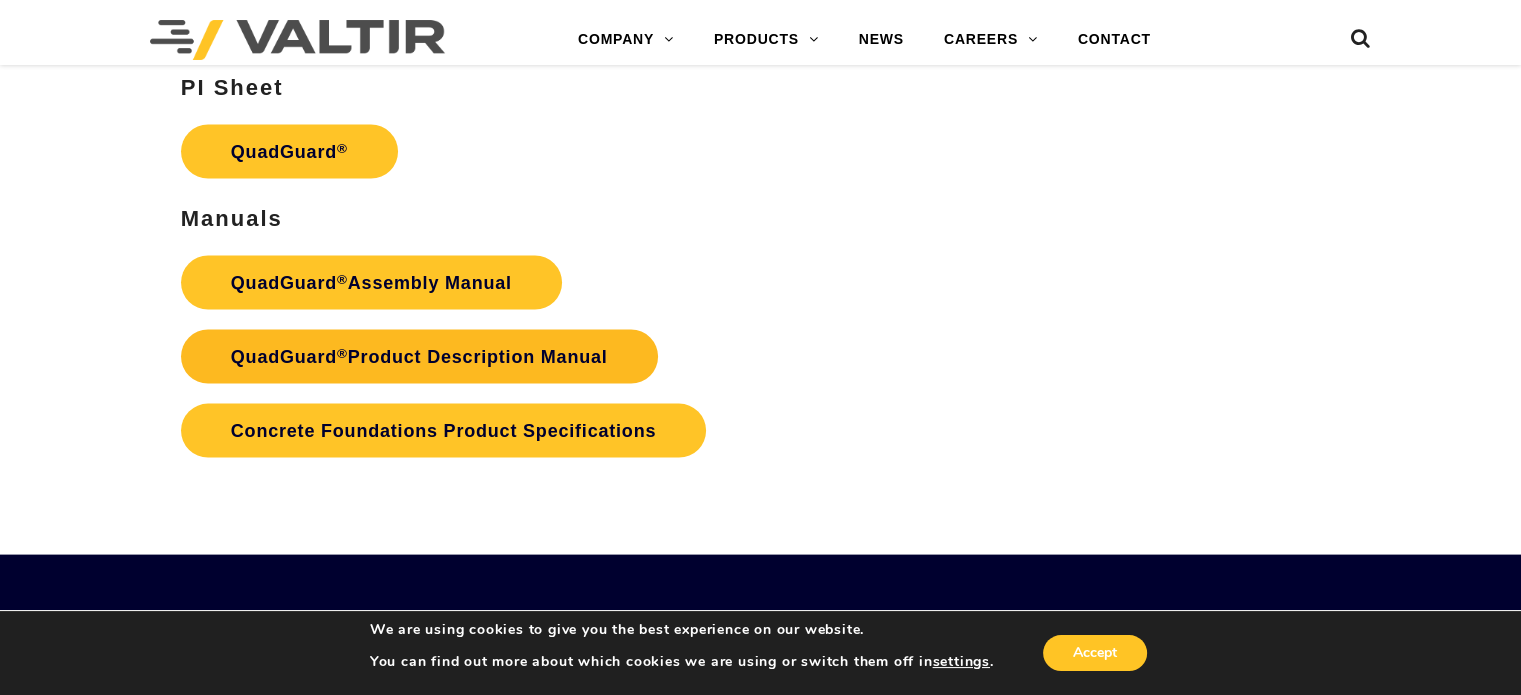 click on "QuadGuard ®  Product Description Manual" at bounding box center (419, 380) 